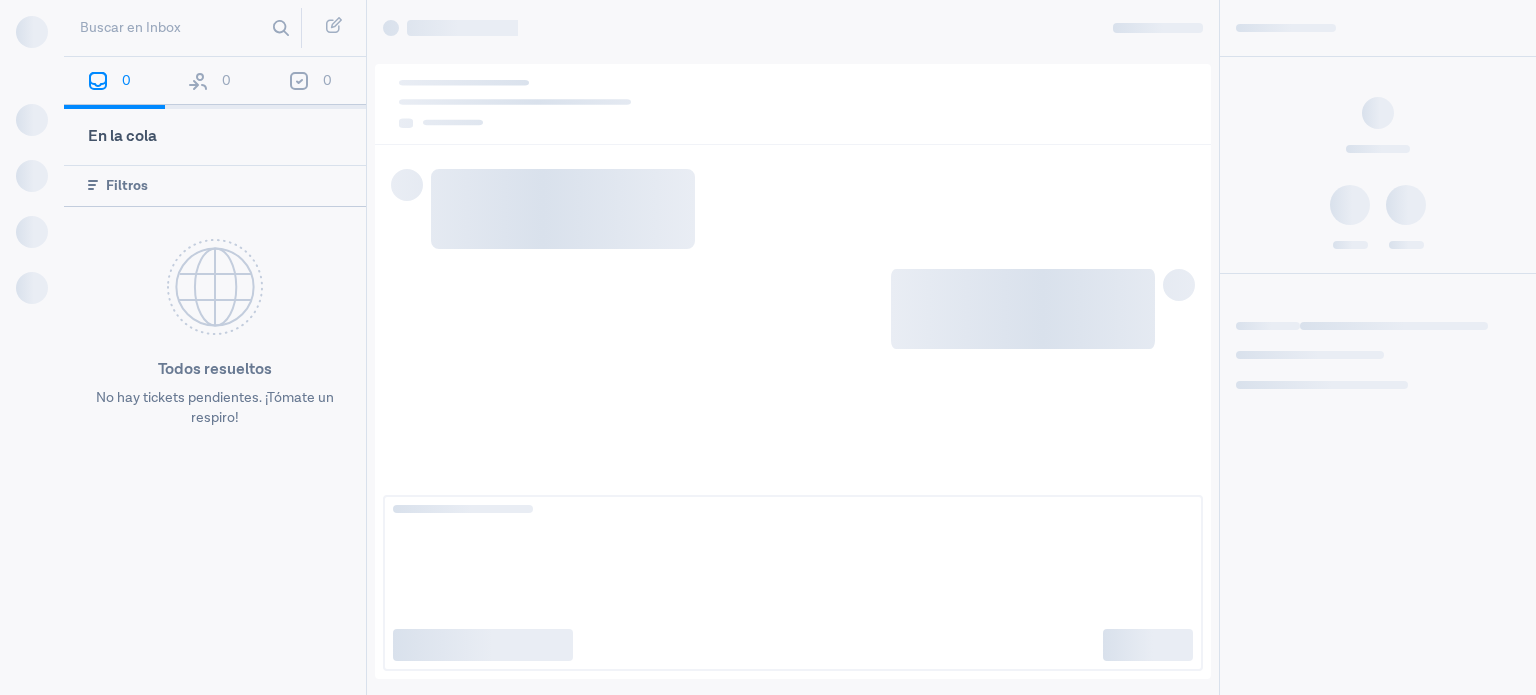 scroll, scrollTop: 0, scrollLeft: 0, axis: both 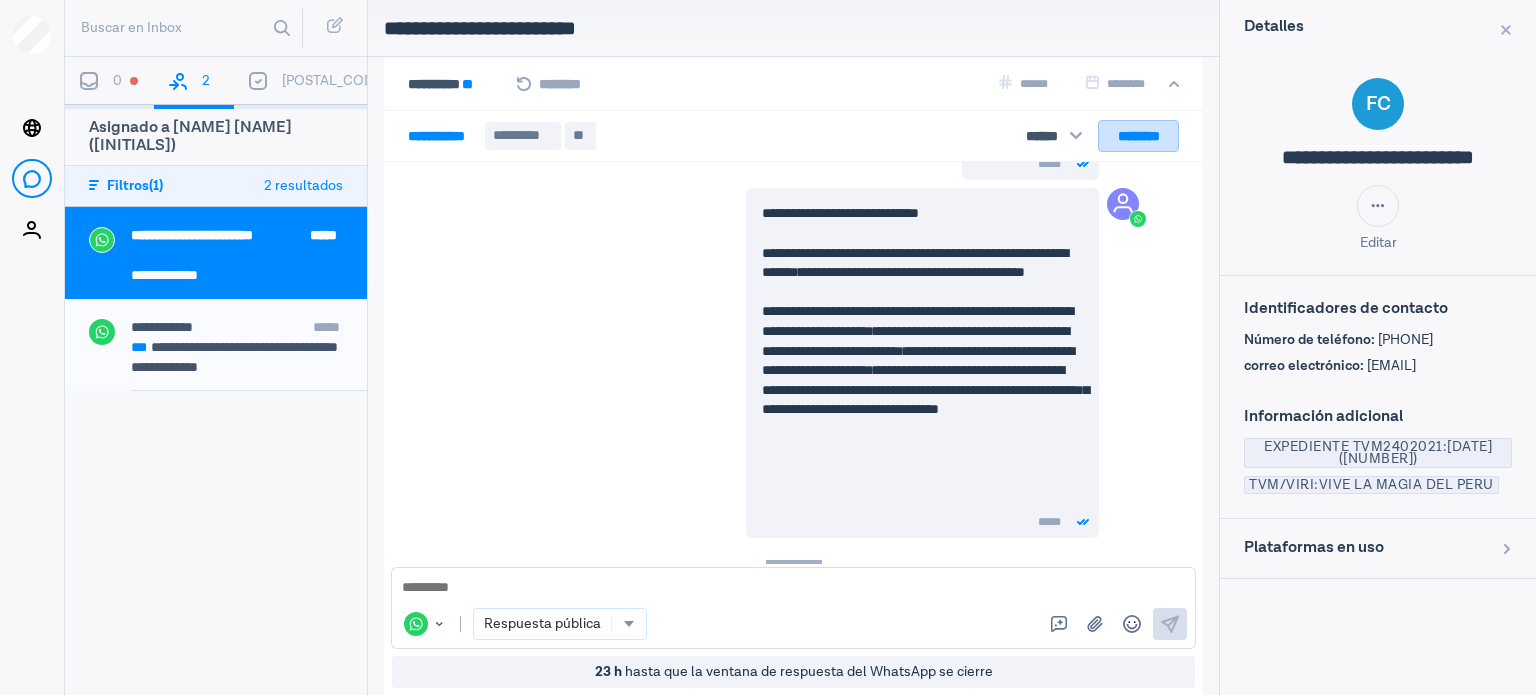 drag, startPoint x: 1145, startPoint y: 135, endPoint x: 1293, endPoint y: 328, distance: 243.2139 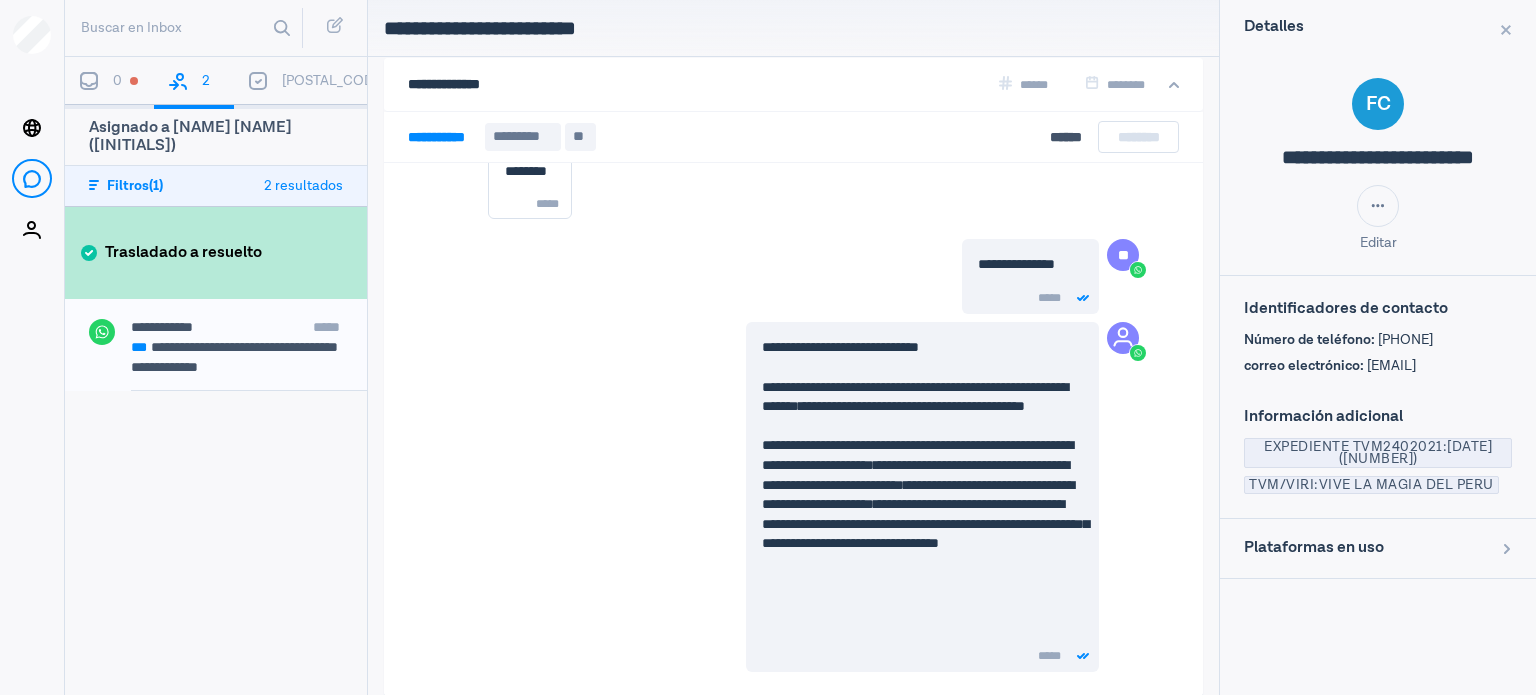 scroll, scrollTop: 442, scrollLeft: 0, axis: vertical 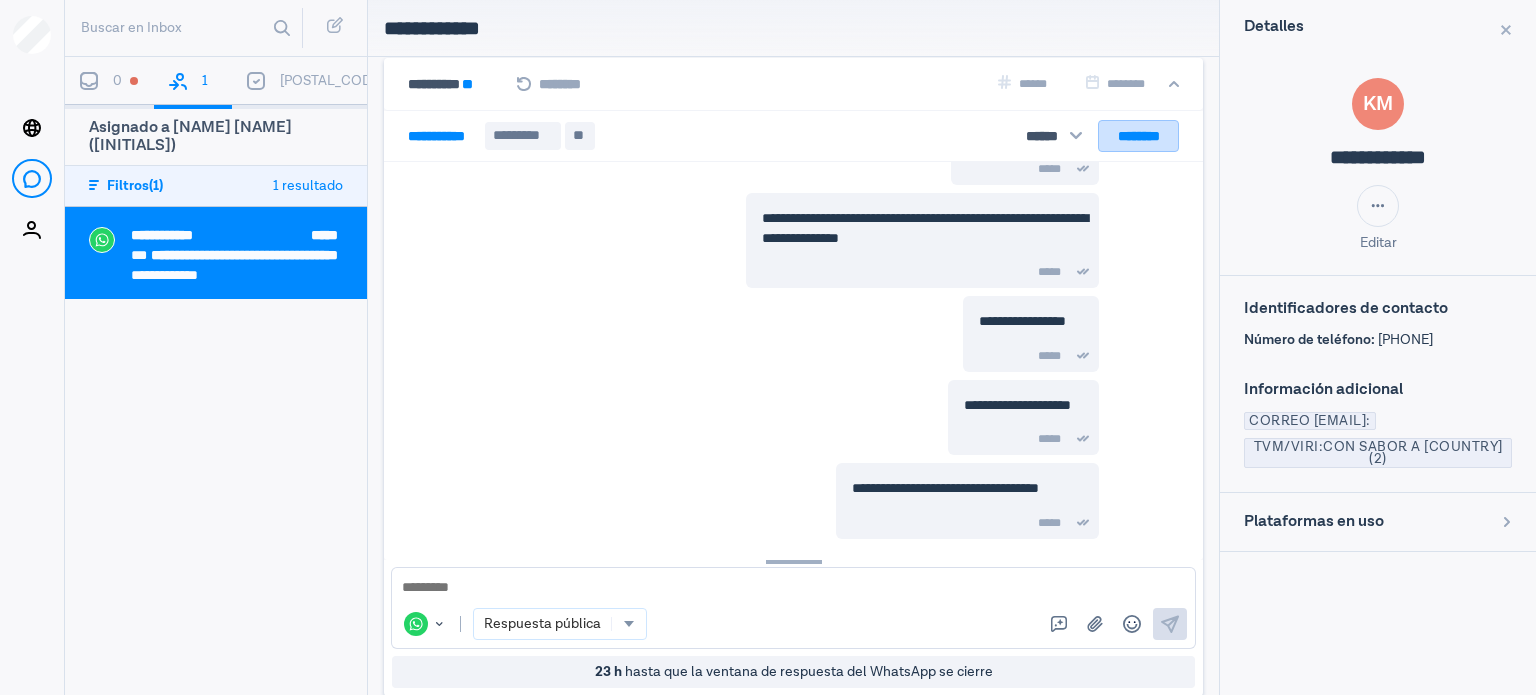 drag, startPoint x: 1137, startPoint y: 146, endPoint x: 1087, endPoint y: 644, distance: 500.50375 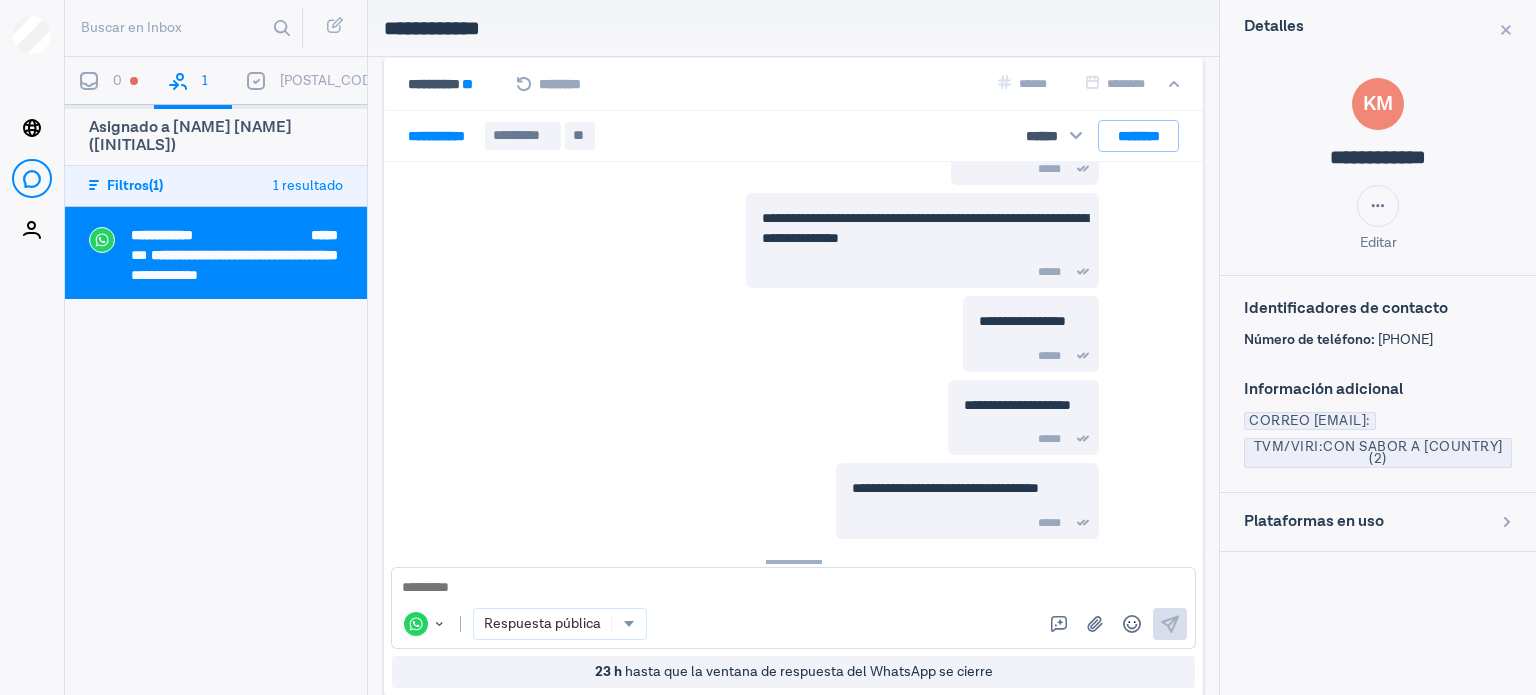 scroll, scrollTop: 607, scrollLeft: 0, axis: vertical 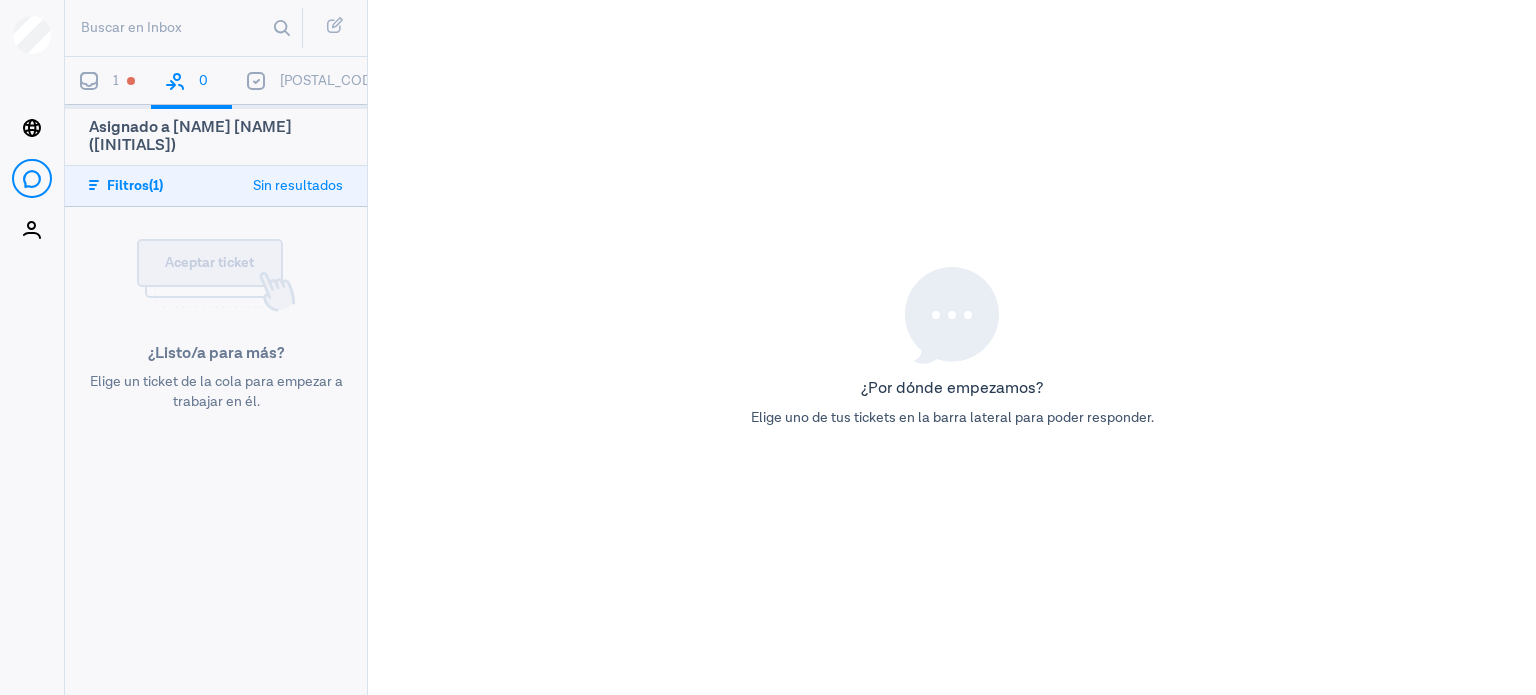 click on "1" at bounding box center (116, 81) 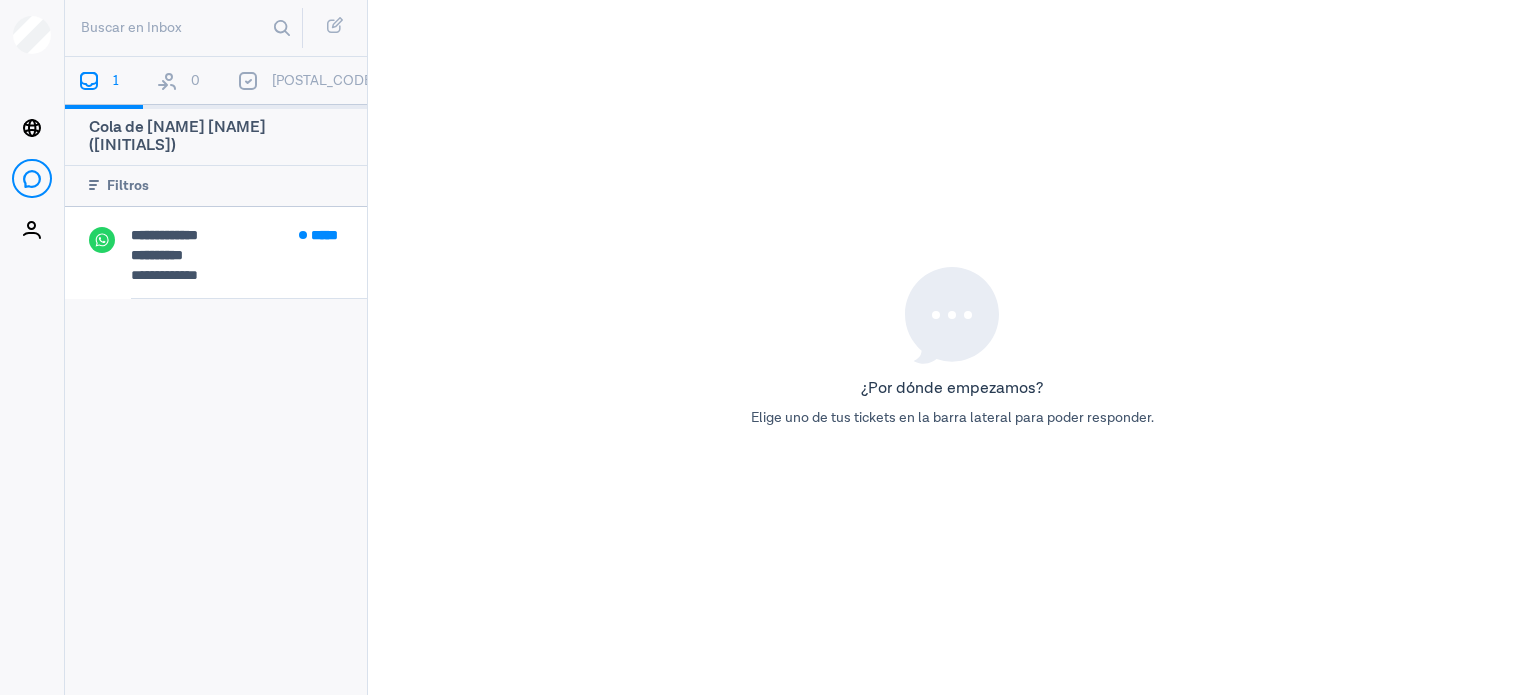 drag, startPoint x: 220, startPoint y: 71, endPoint x: 237, endPoint y: 100, distance: 33.61547 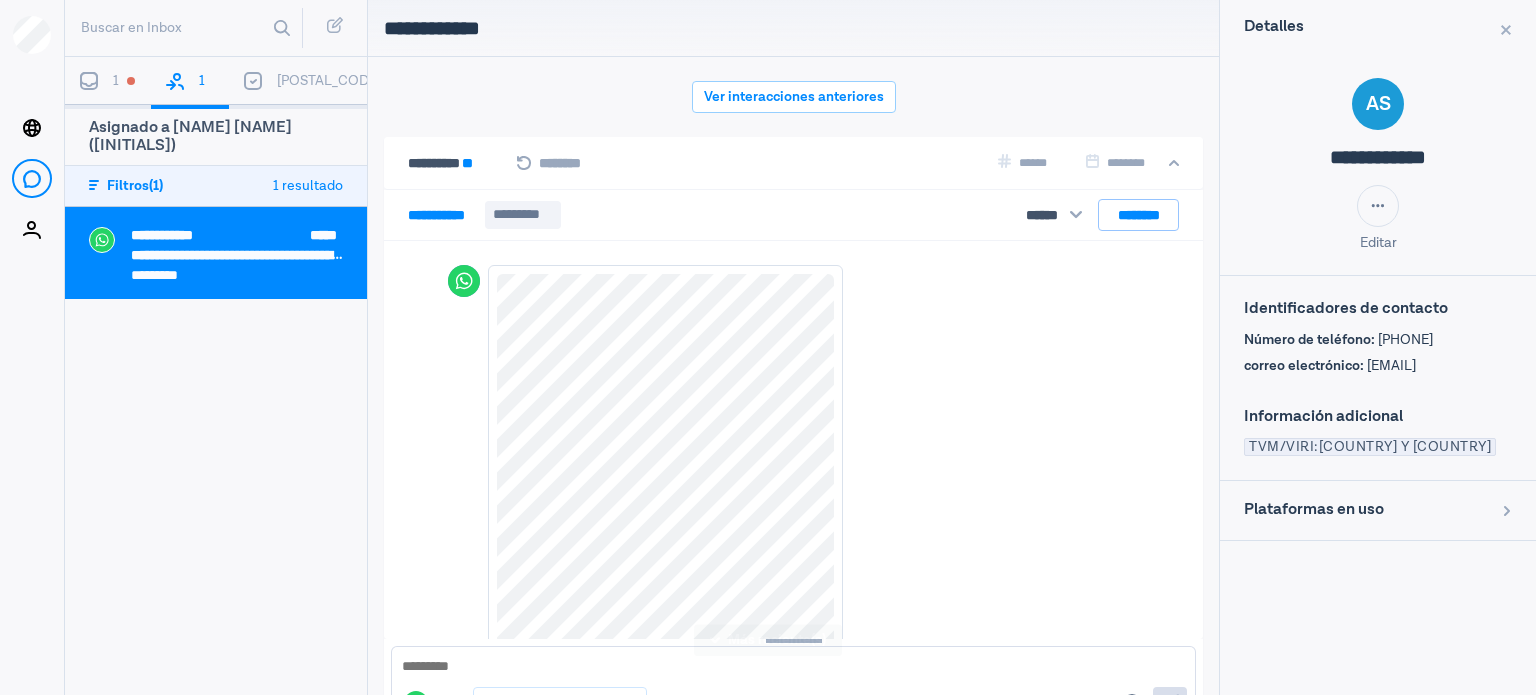 scroll, scrollTop: 79, scrollLeft: 0, axis: vertical 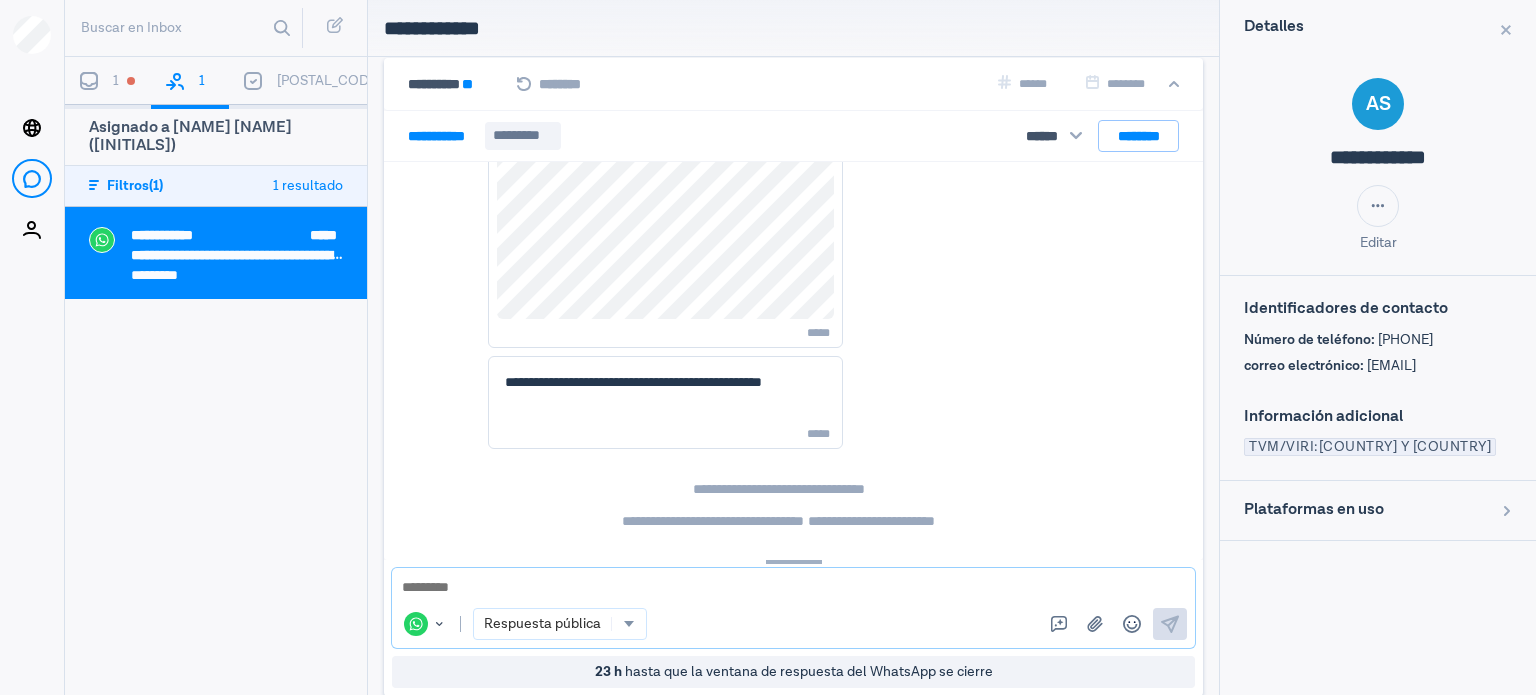 click at bounding box center [793, 588] 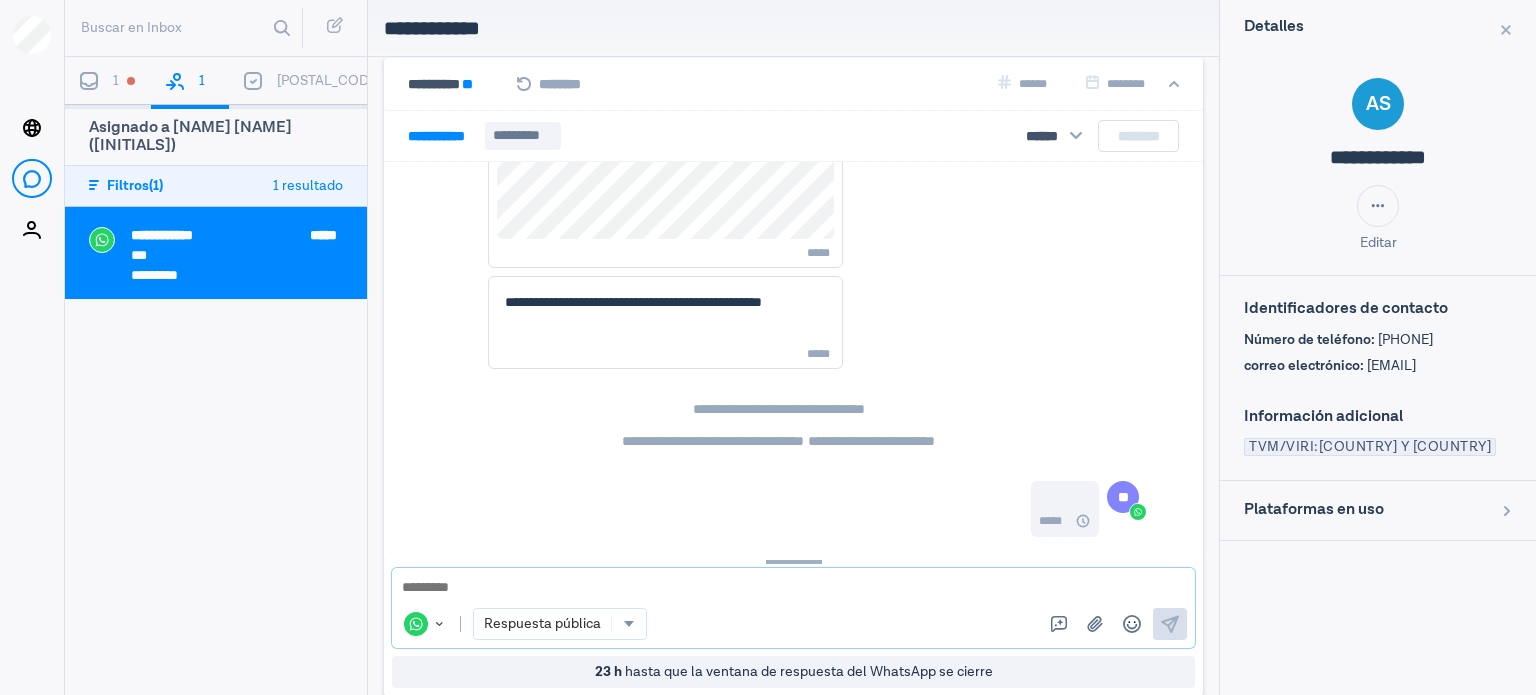 scroll, scrollTop: 476, scrollLeft: 0, axis: vertical 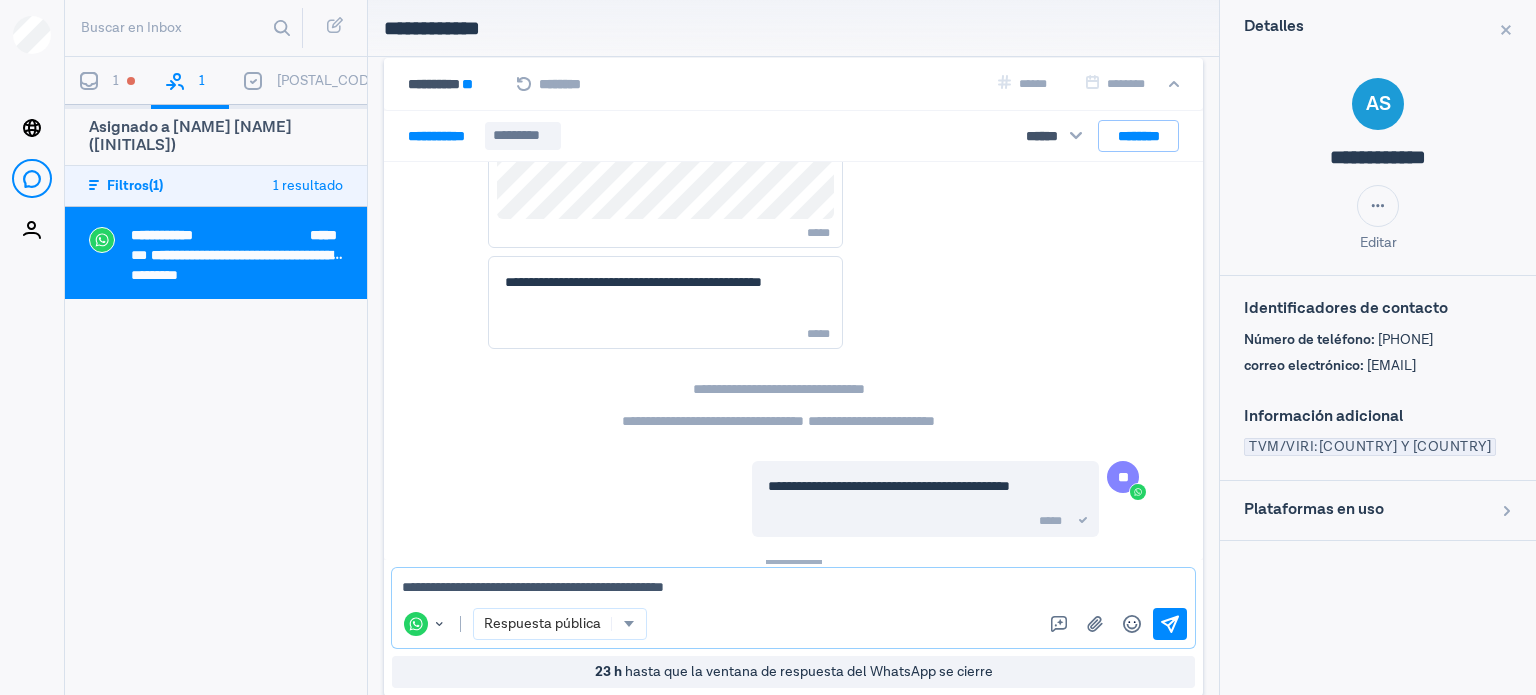 type on "**********" 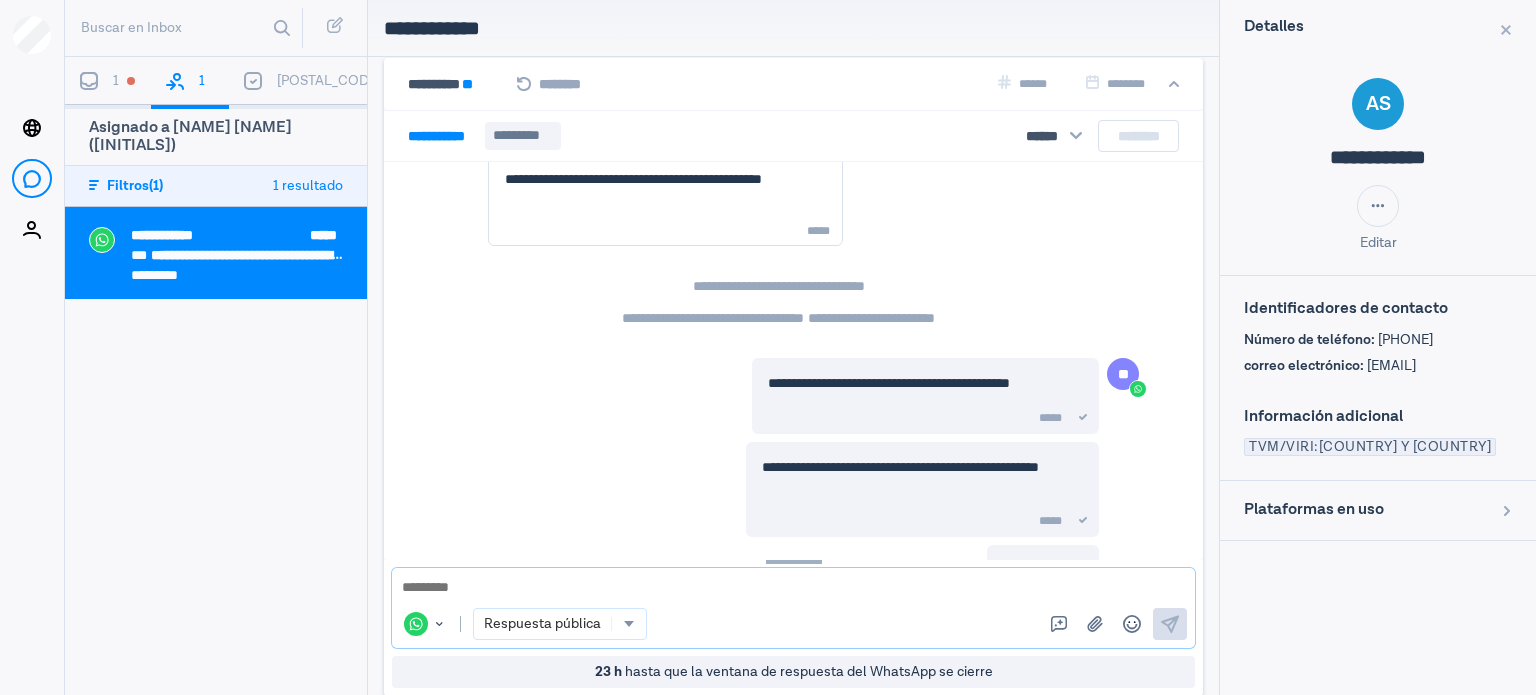 scroll, scrollTop: 662, scrollLeft: 0, axis: vertical 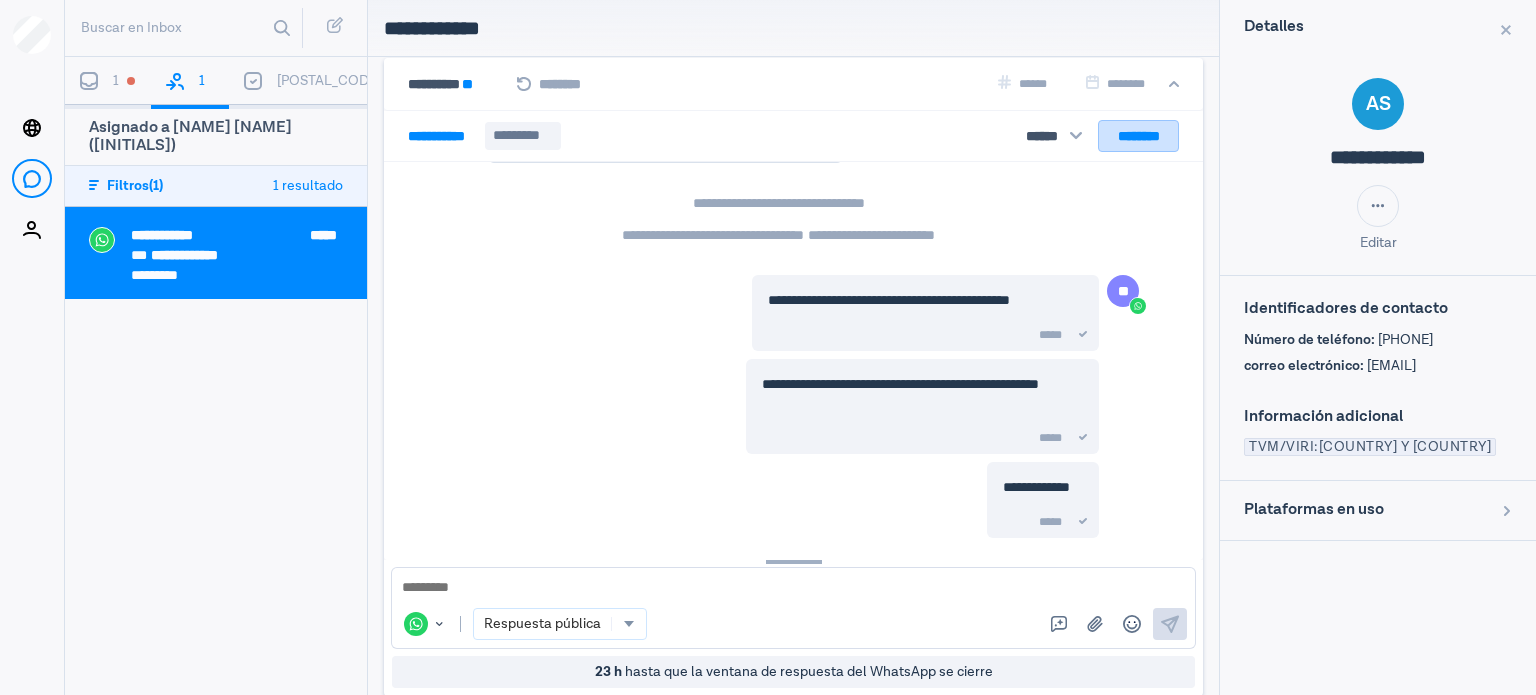 click on "********" at bounding box center [1138, 136] 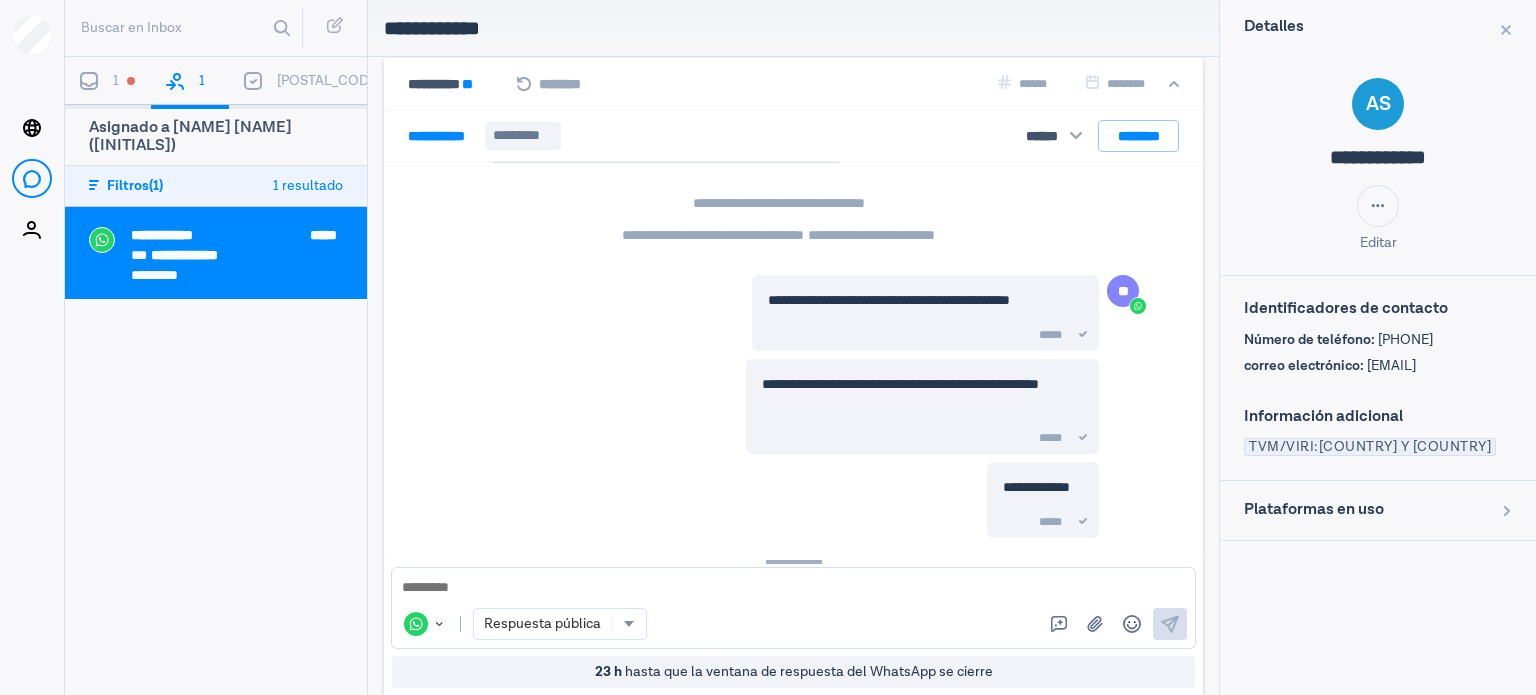 scroll, scrollTop: 527, scrollLeft: 0, axis: vertical 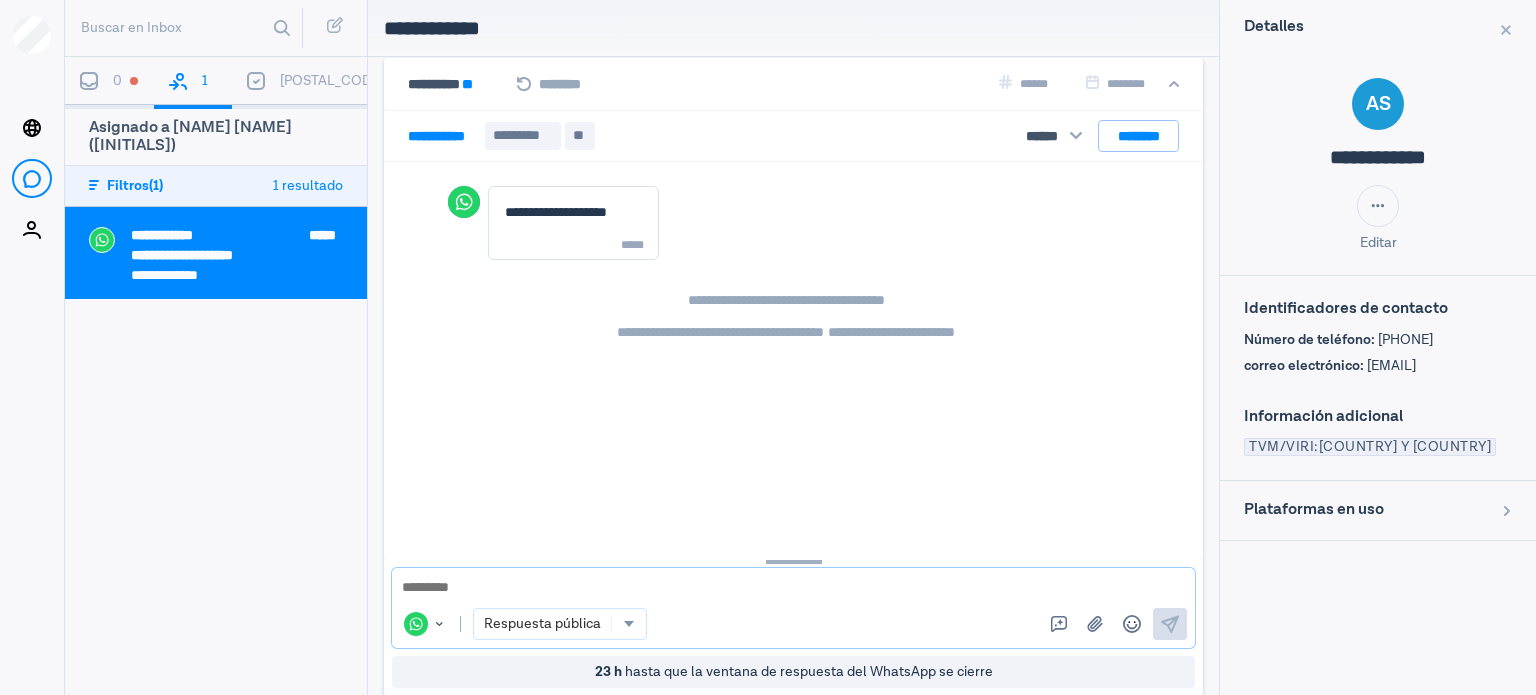 click at bounding box center (793, 588) 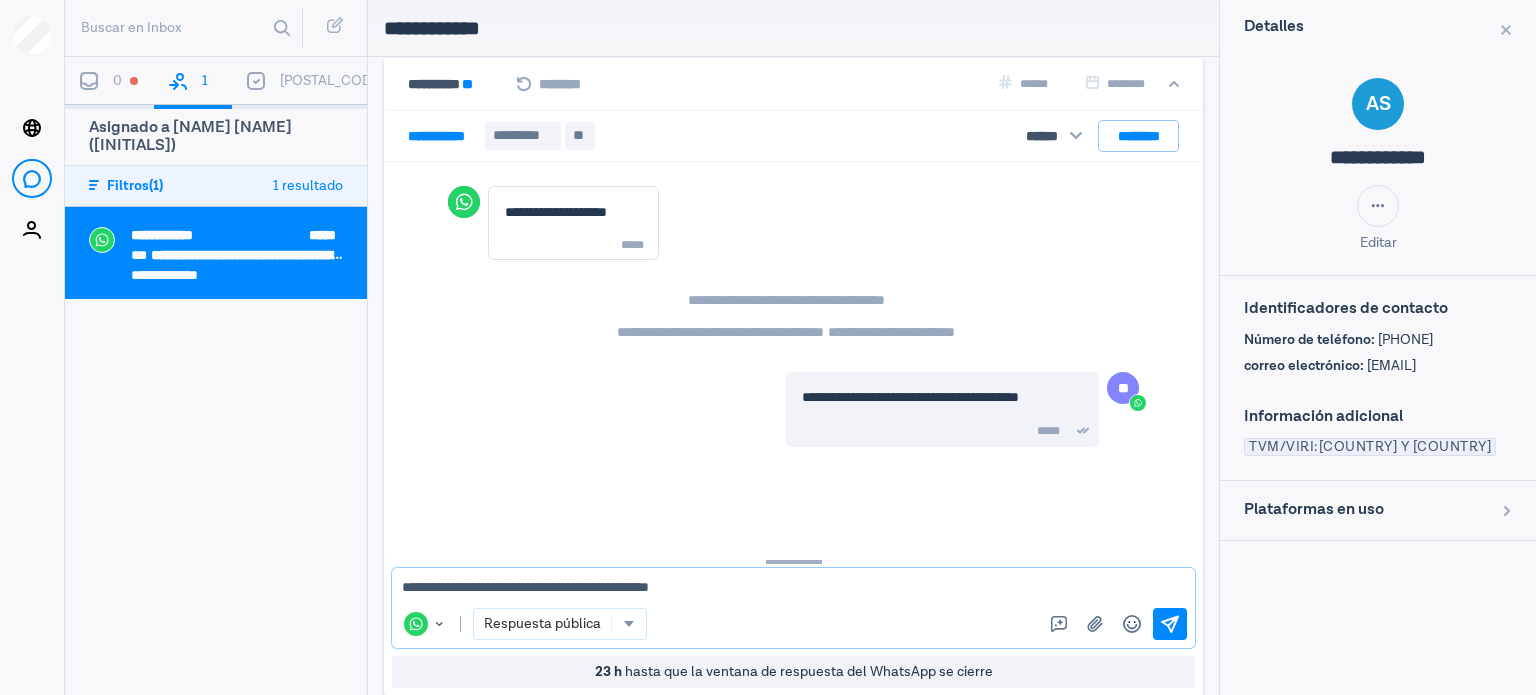 type on "**********" 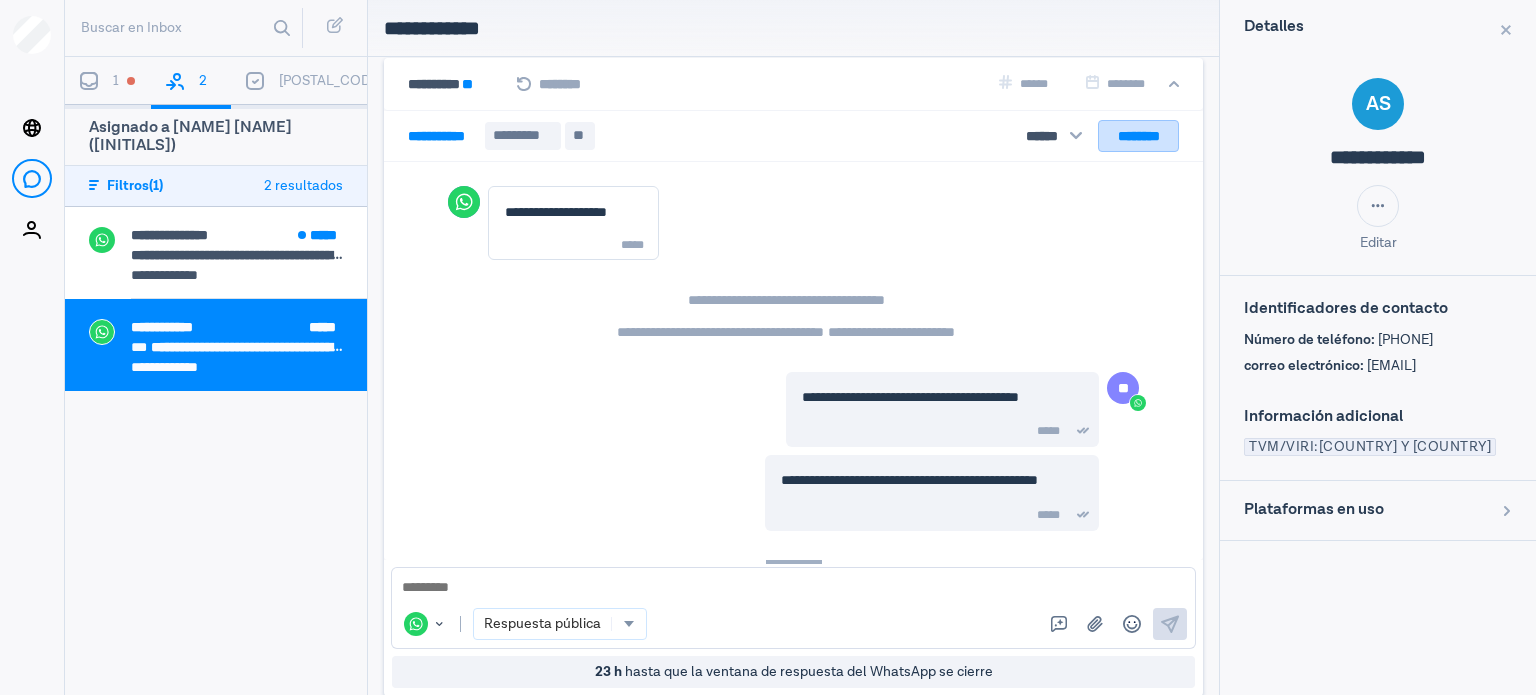 click on "********" at bounding box center [1138, 136] 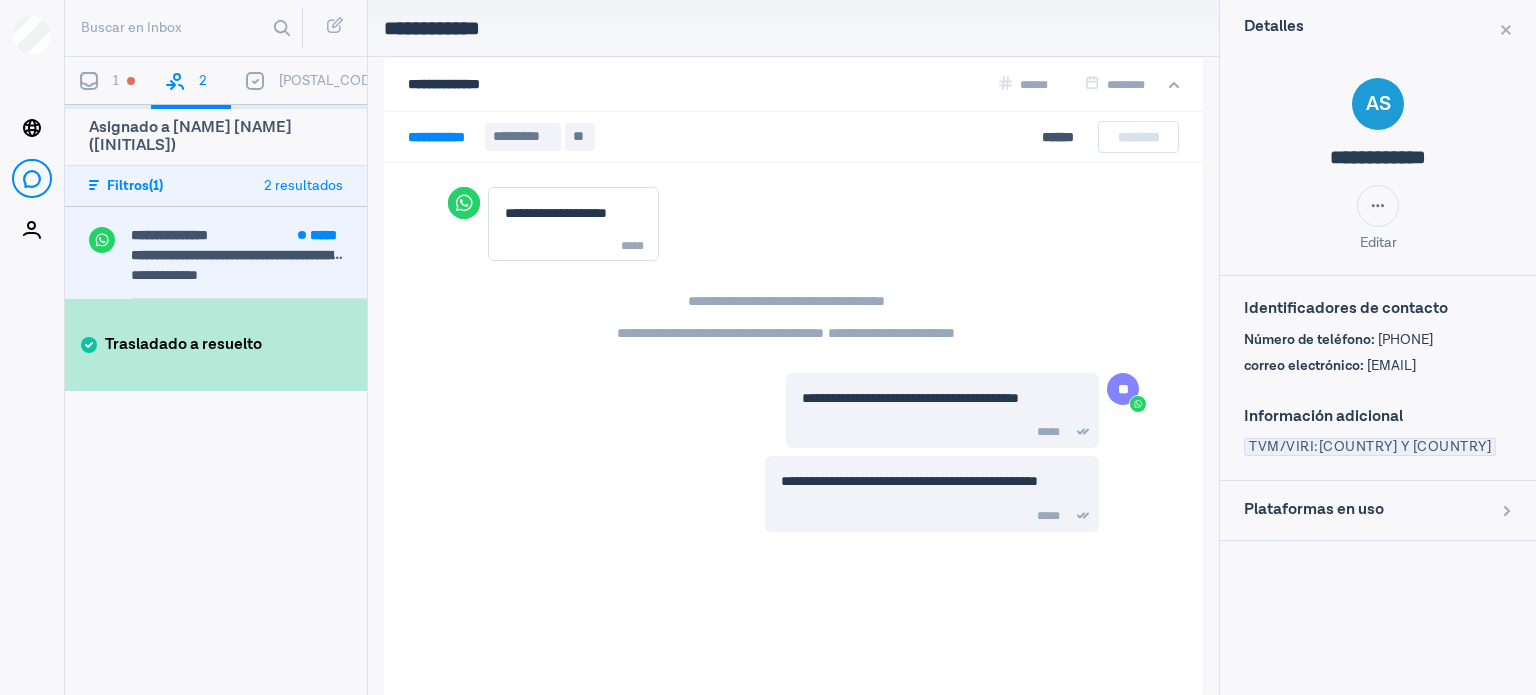 click on "**********" at bounding box center [237, 255] 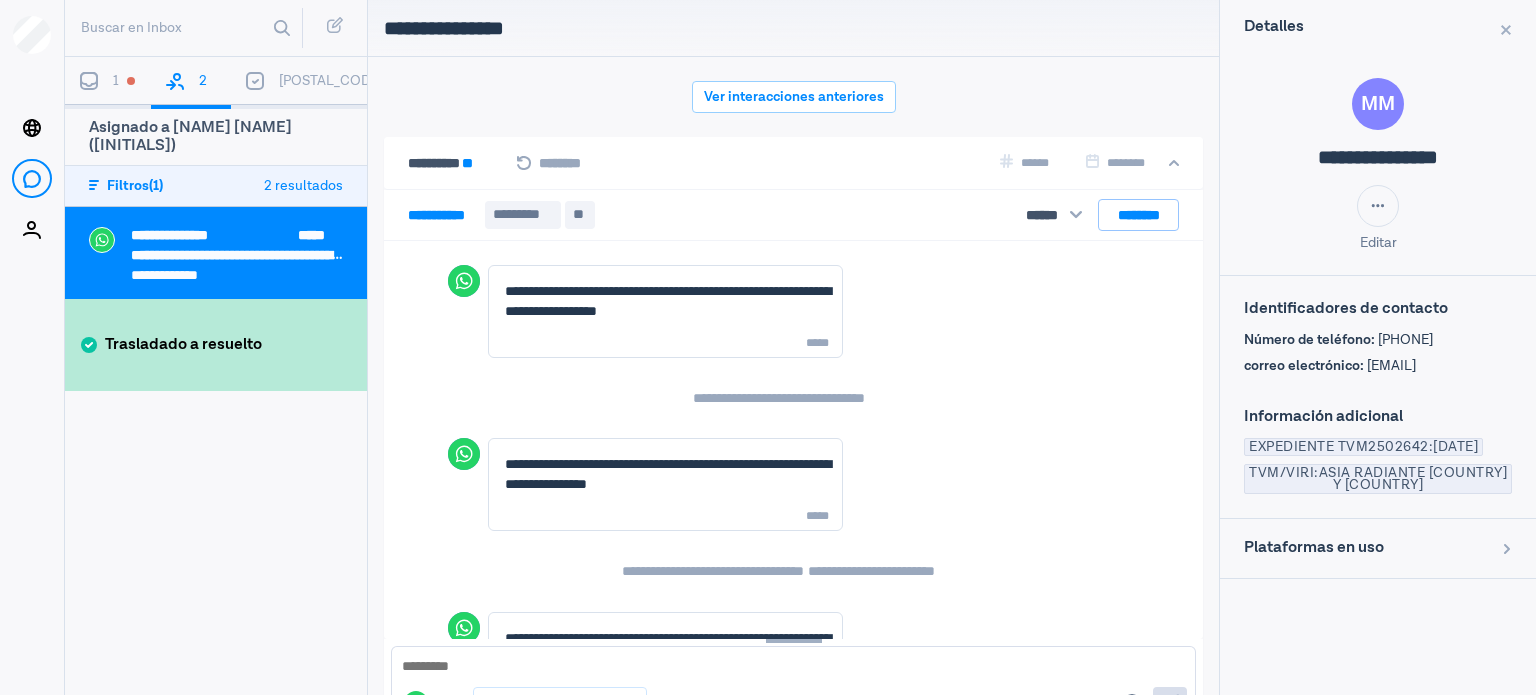 scroll, scrollTop: 127, scrollLeft: 0, axis: vertical 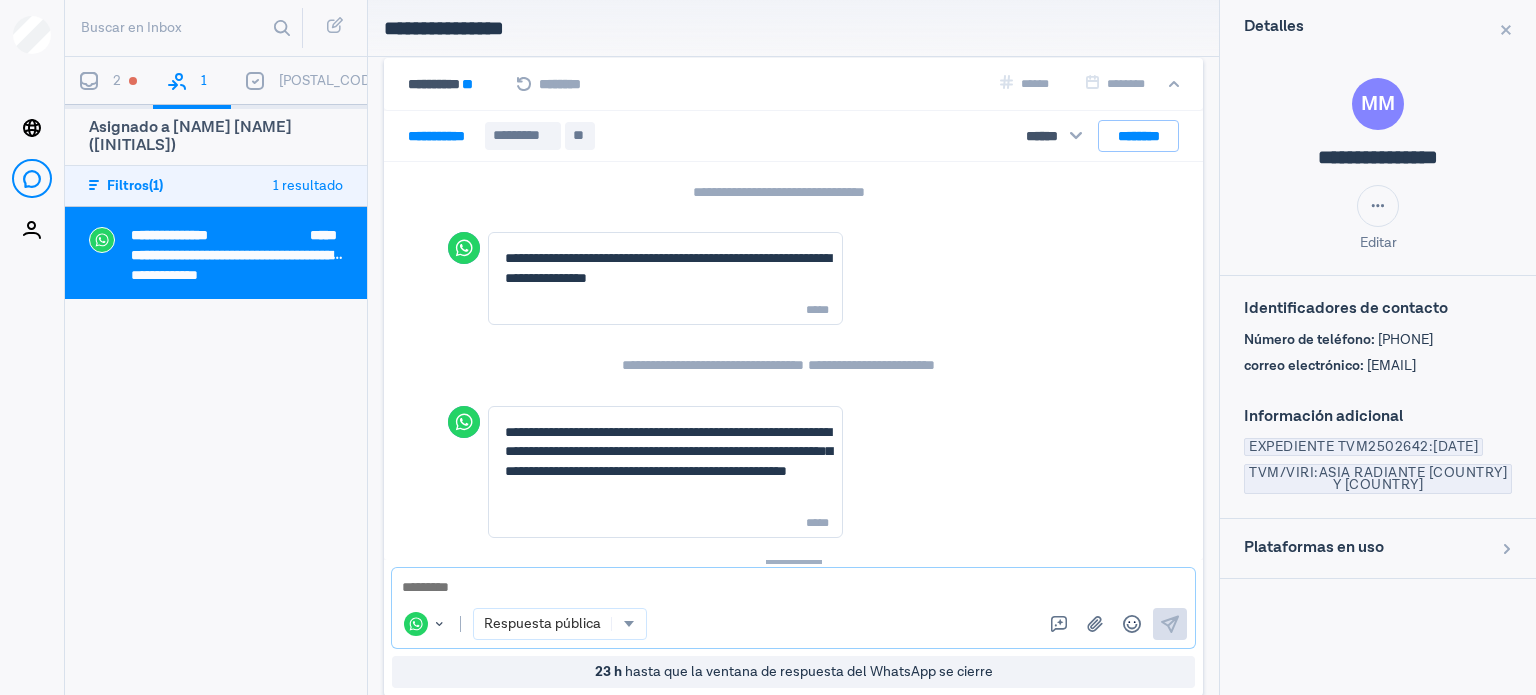 click at bounding box center (793, 588) 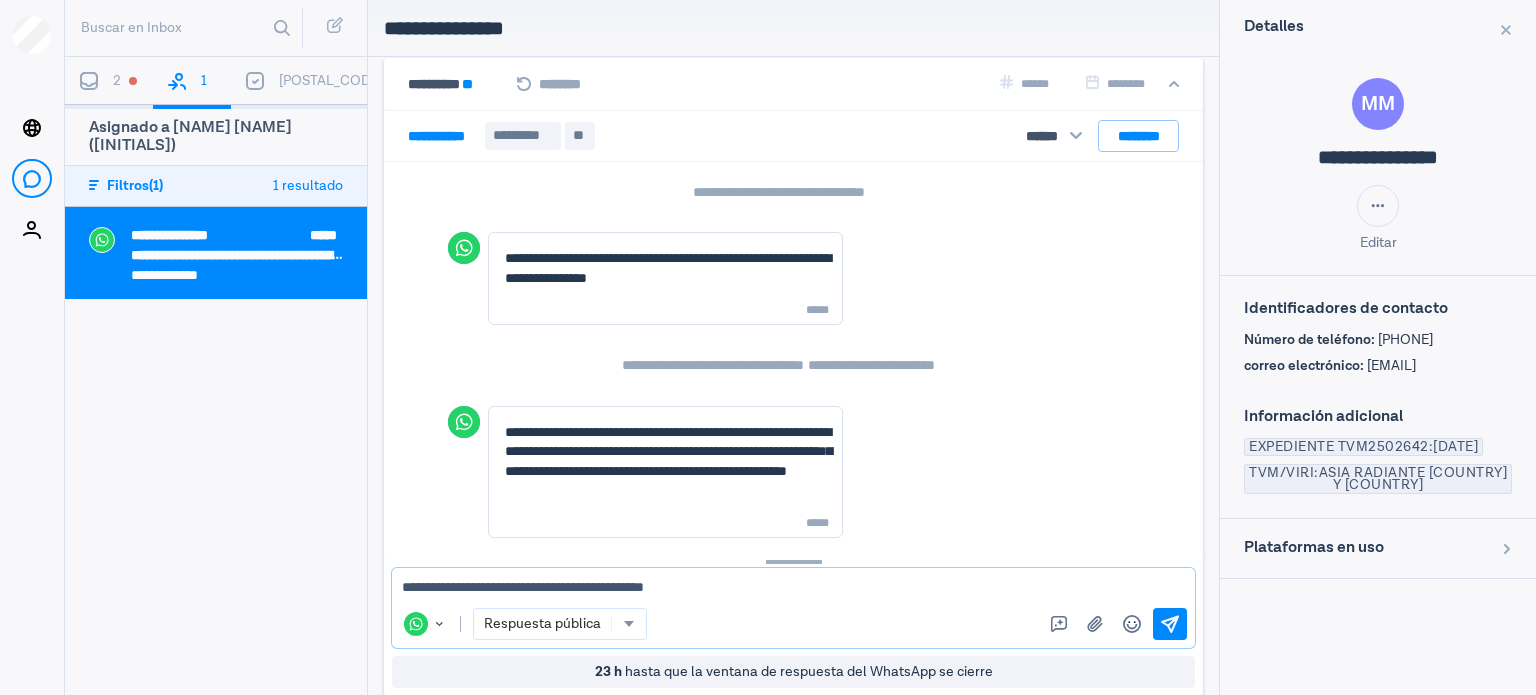 type on "**********" 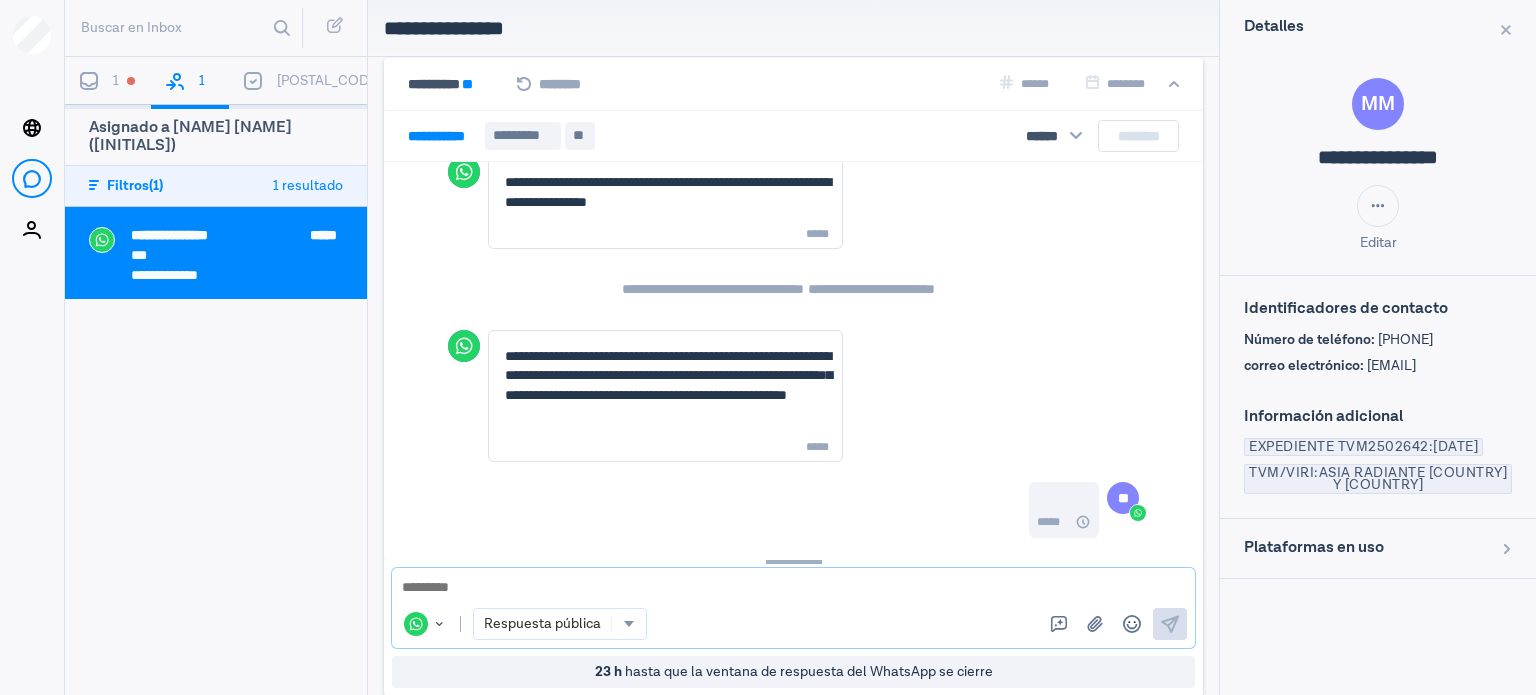 scroll, scrollTop: 242, scrollLeft: 0, axis: vertical 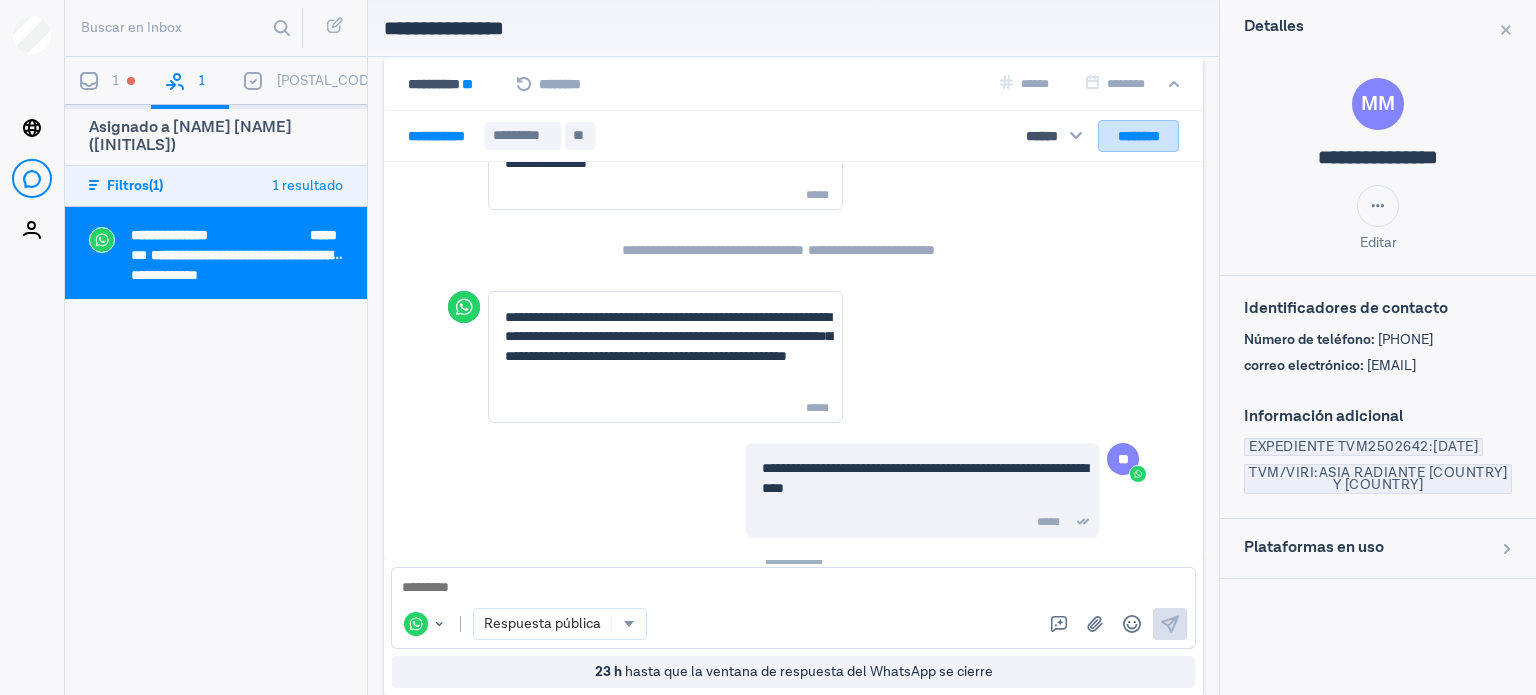 click on "********" at bounding box center (1138, 136) 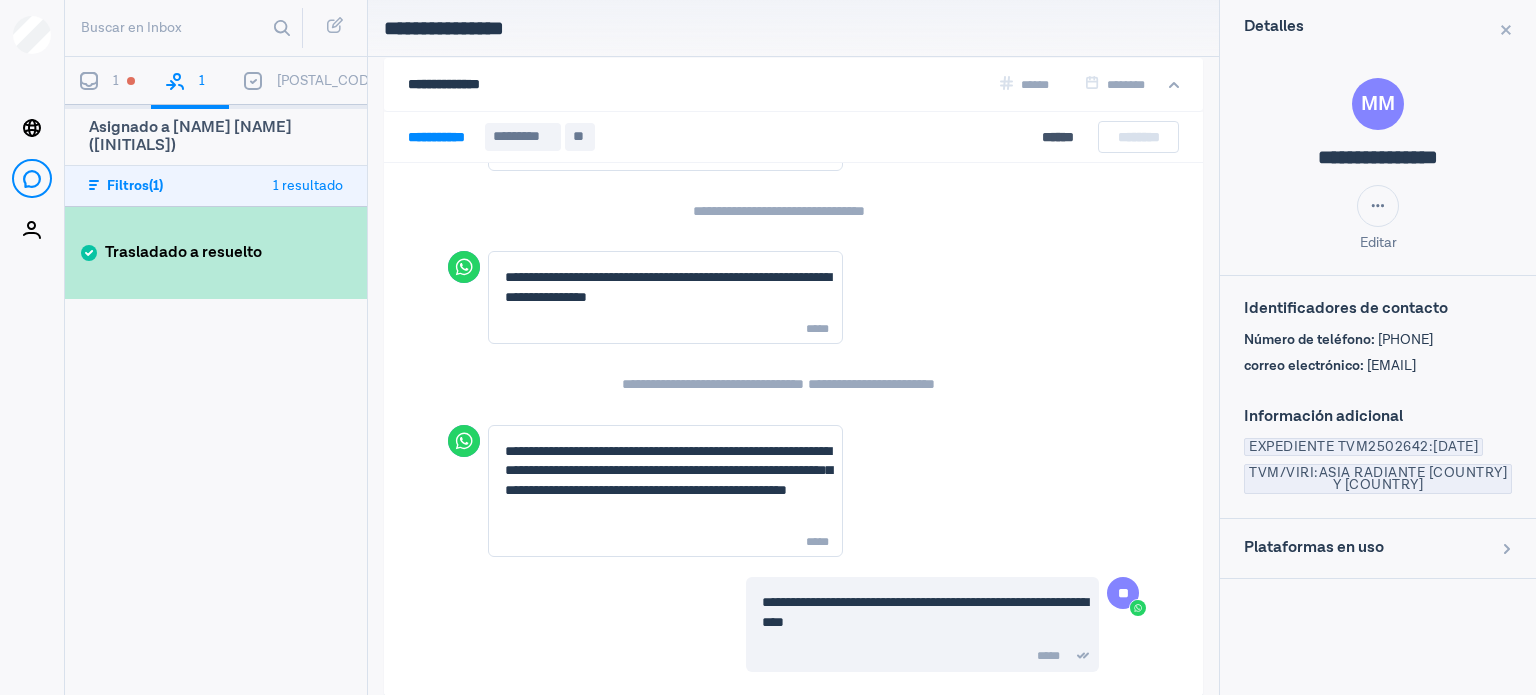 scroll, scrollTop: 107, scrollLeft: 0, axis: vertical 